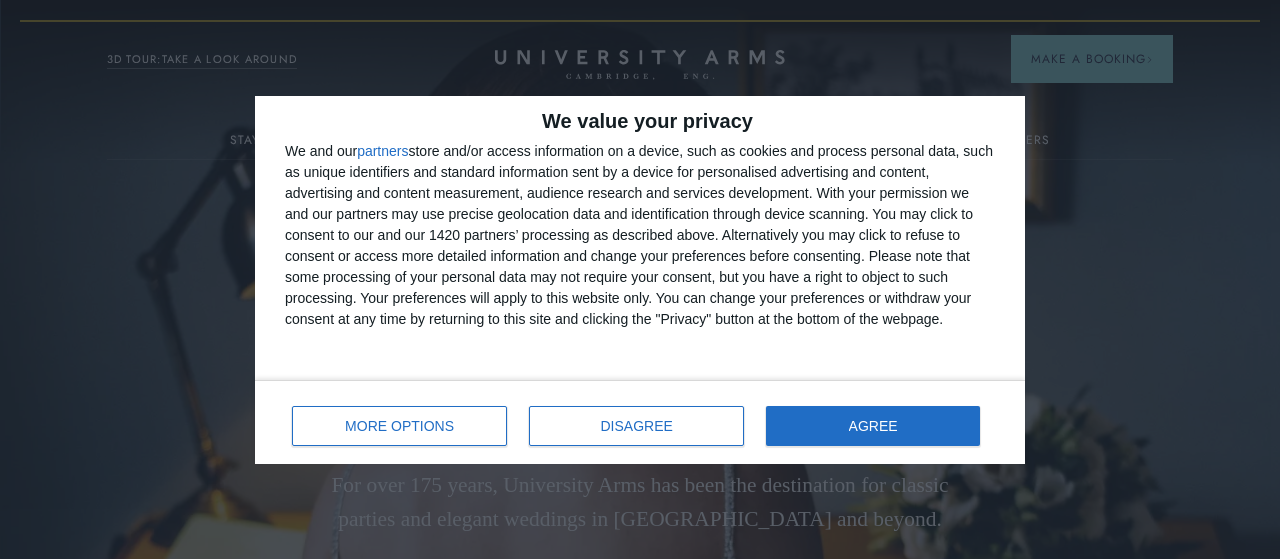 scroll, scrollTop: 0, scrollLeft: 0, axis: both 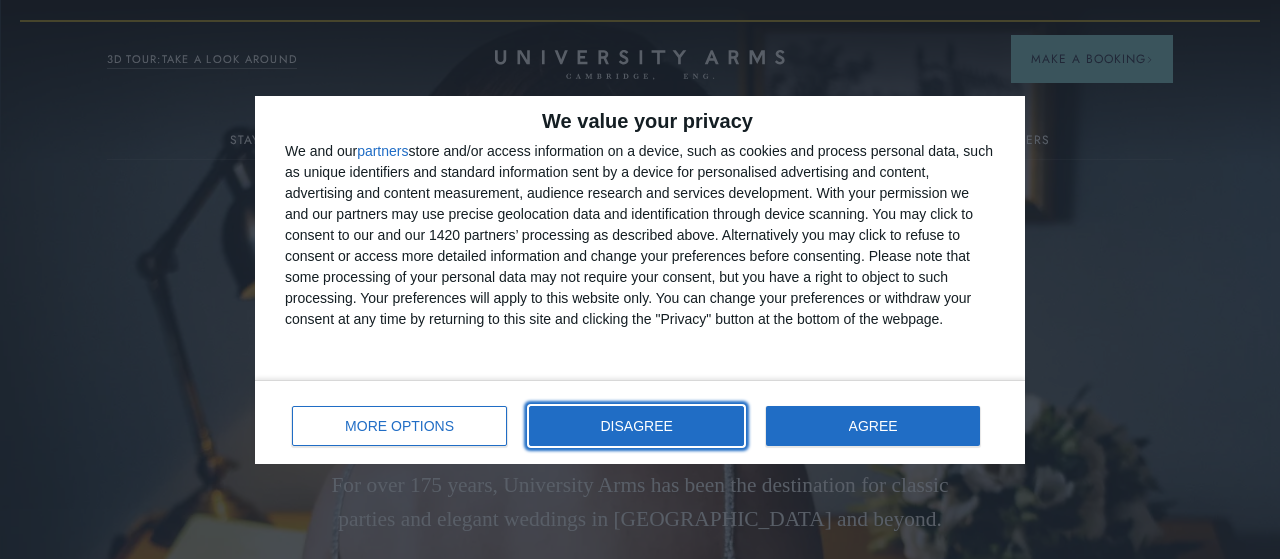 click on "DISAGREE" at bounding box center [637, 426] 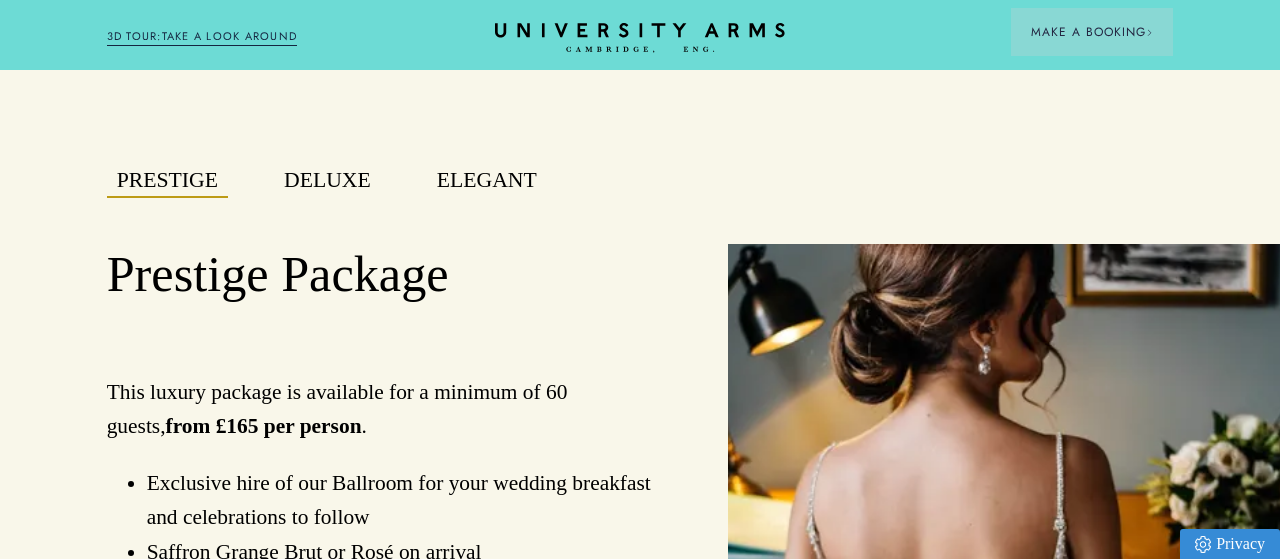 scroll, scrollTop: 1508, scrollLeft: 0, axis: vertical 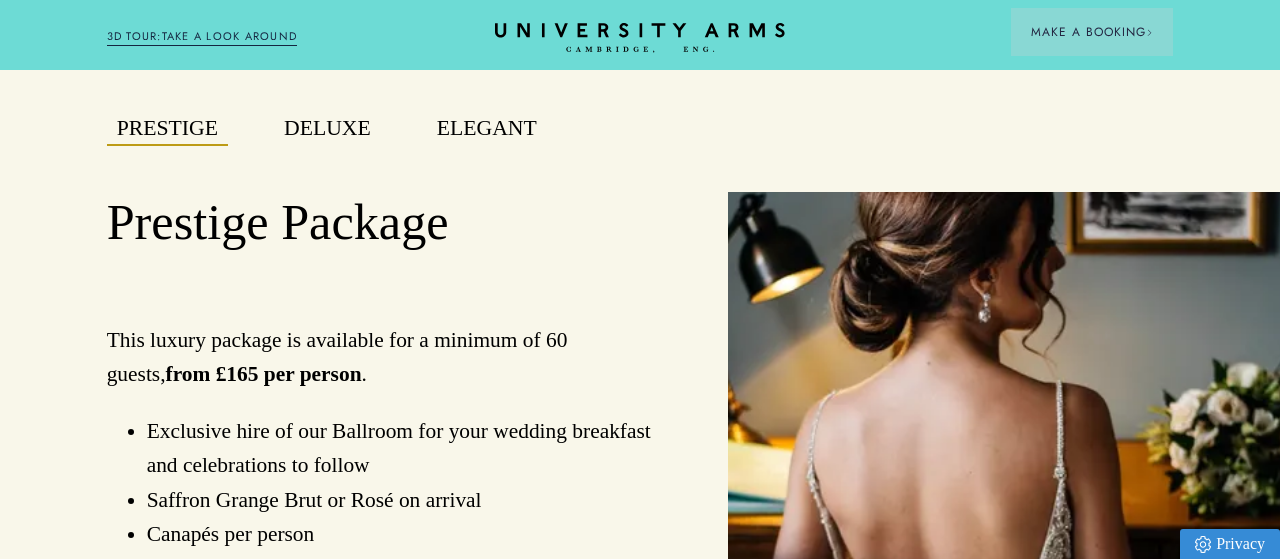 click on "Deluxe" at bounding box center [327, 129] 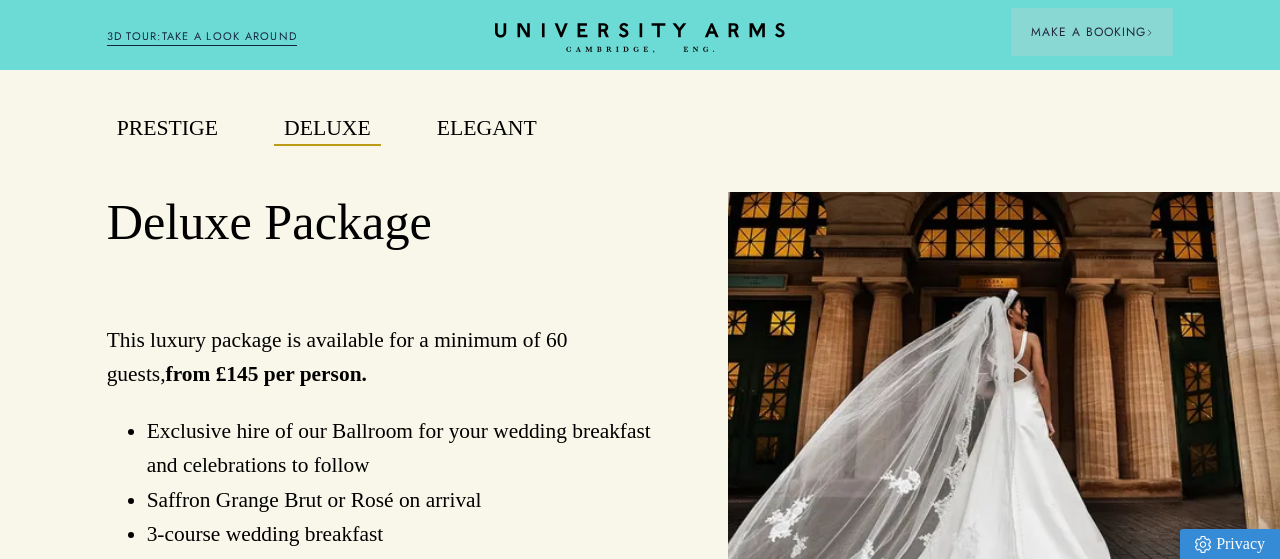 click on "Book your dream wedding venue in [GEOGRAPHIC_DATA]     For over 175 years, [GEOGRAPHIC_DATA] has been the destination for classic parties and elegant weddings in [GEOGRAPHIC_DATA] and beyond.
Enquire
Download Brochure
L
uxury Wedding Venue, [GEOGRAPHIC_DATA]     We are a location of unparalleled character, service, glamour and luxury. Your wedding or civil ceremony is the most important event we will ever organise, and we will take care of every detail, ensuring you enjoy every perfect moment of this most special of days. Our expert team will make your dream a reality, from early planning all the way to the day itself. With delicious menus composed and executed by our culinary experts, this is your opportunity to discover Cambridge’s most iconic venue, the perfect setting for the wedding or civil ceremony you have always imagined.
Prestige
Deluxe
Elegant
Prestige Package   from £165 per person . Canapés per person  Dancefloor" at bounding box center [640, 1905] 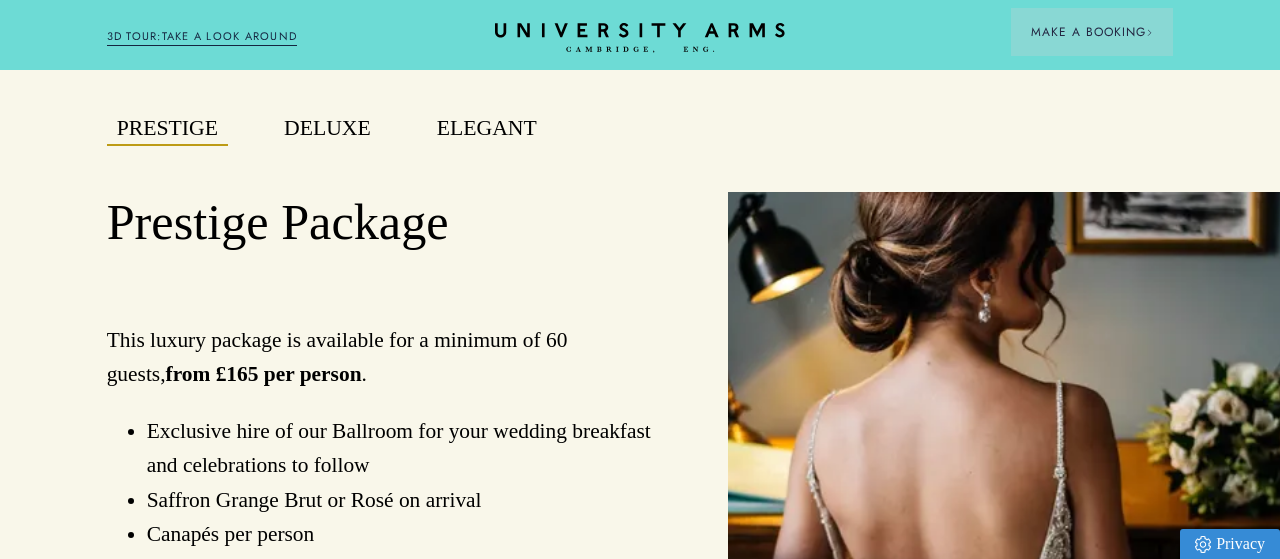 click on "Elegant" at bounding box center [487, 129] 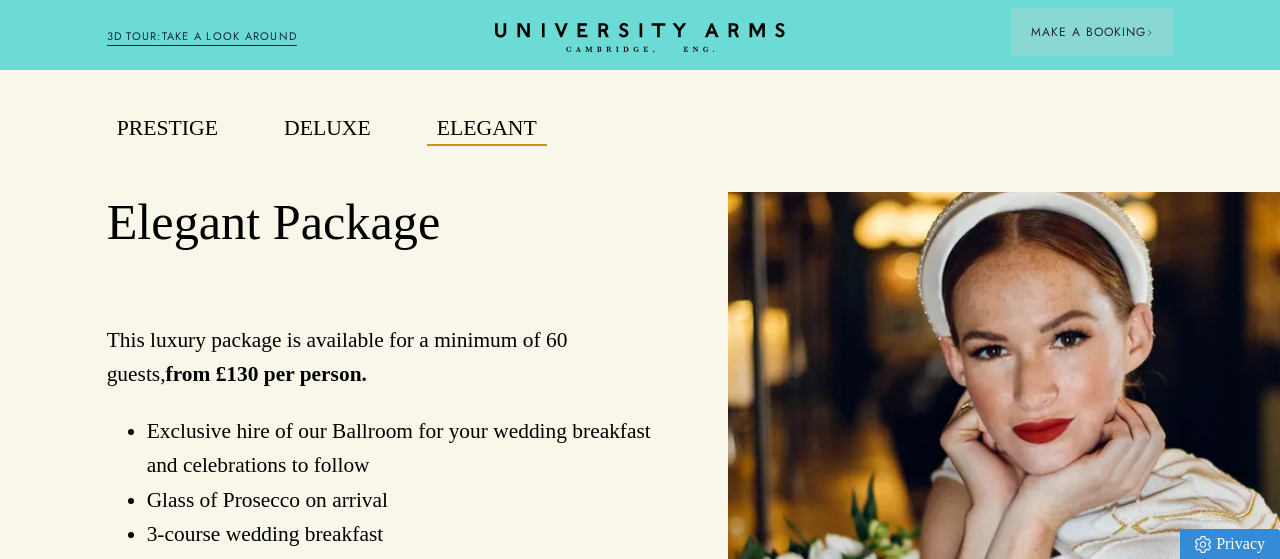 type 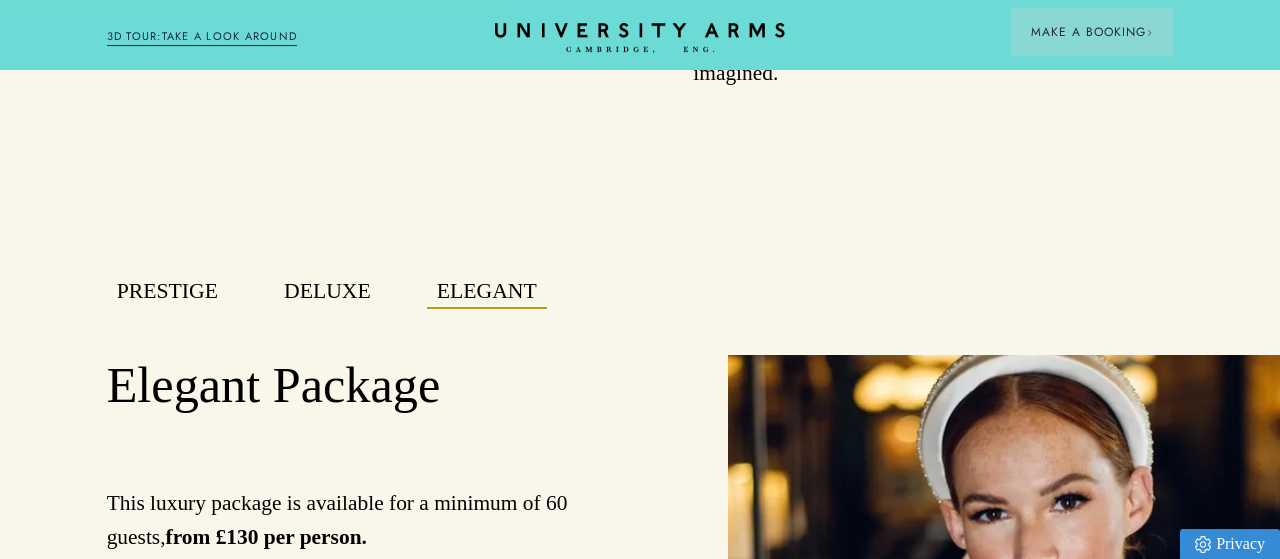 scroll, scrollTop: 1352, scrollLeft: 0, axis: vertical 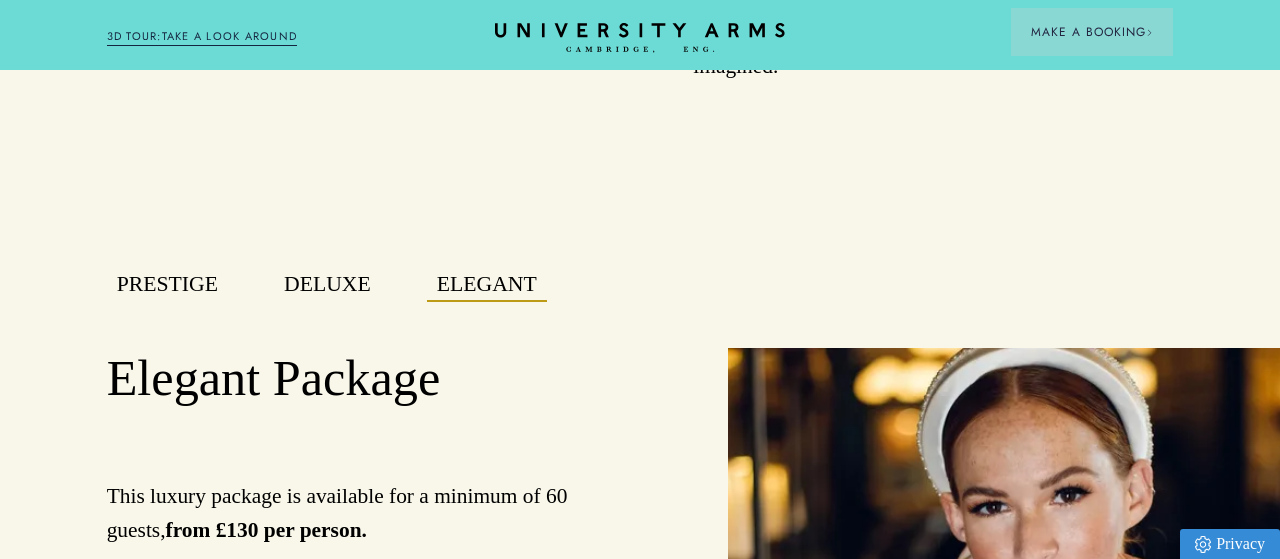 click on "Prestige" at bounding box center (167, 285) 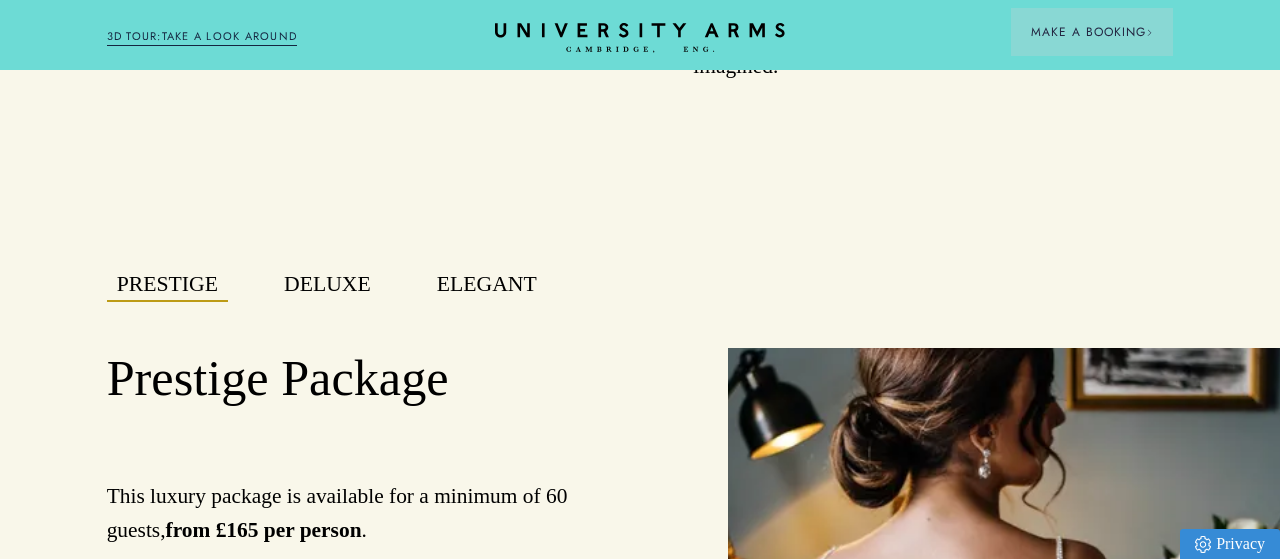 type 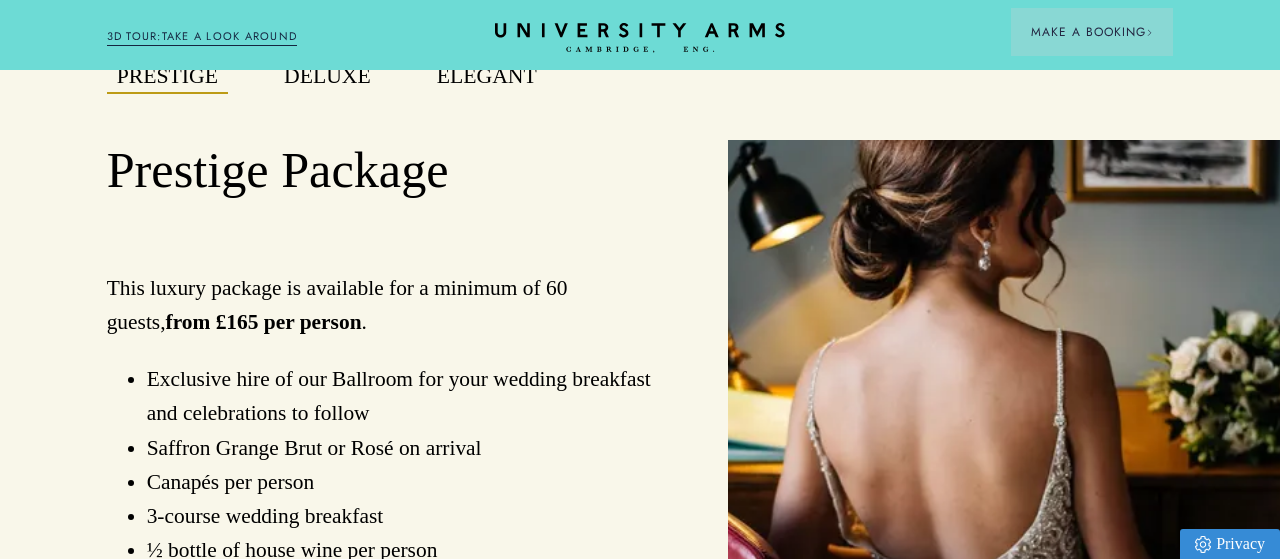 scroll, scrollTop: 1508, scrollLeft: 0, axis: vertical 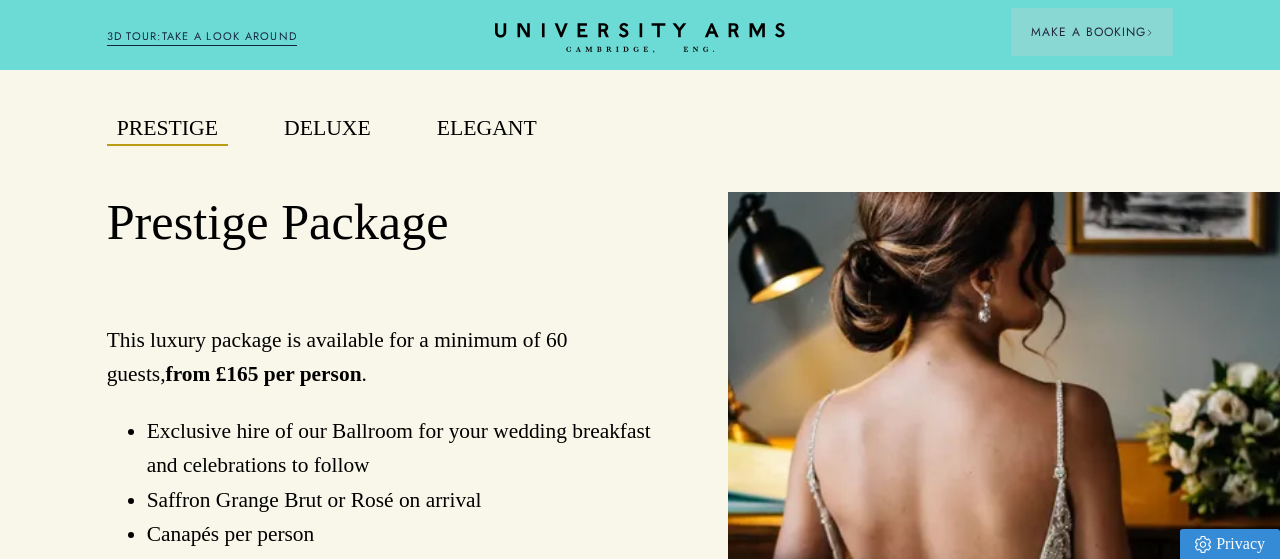 click on "Elegant" at bounding box center [487, 129] 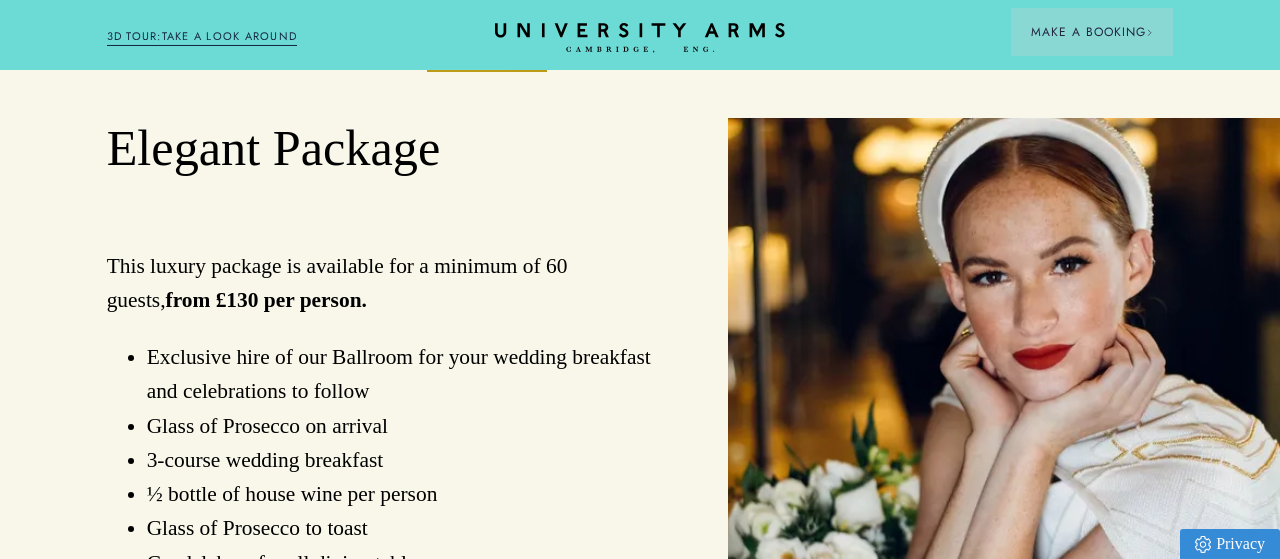 scroll, scrollTop: 1508, scrollLeft: 0, axis: vertical 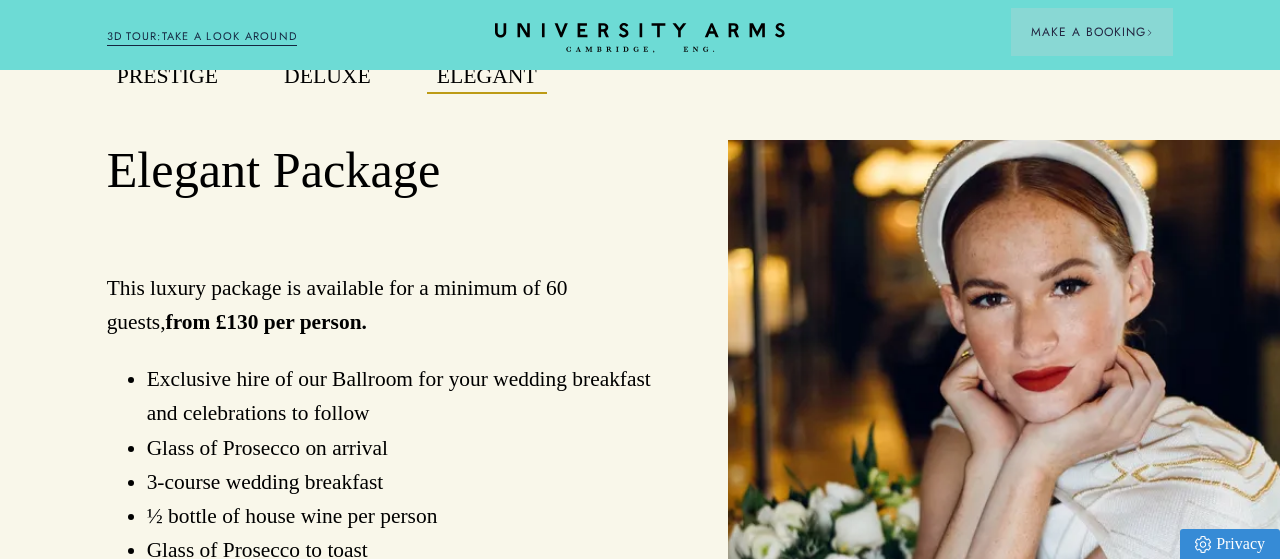 click on "Prestige" at bounding box center (167, 77) 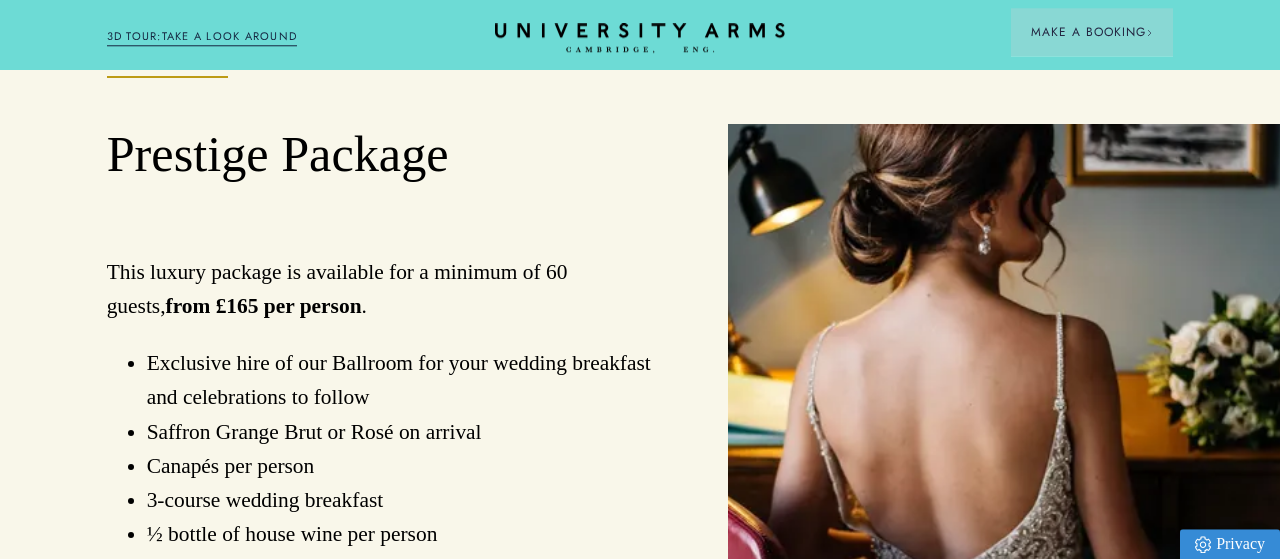 scroll, scrollTop: 1560, scrollLeft: 0, axis: vertical 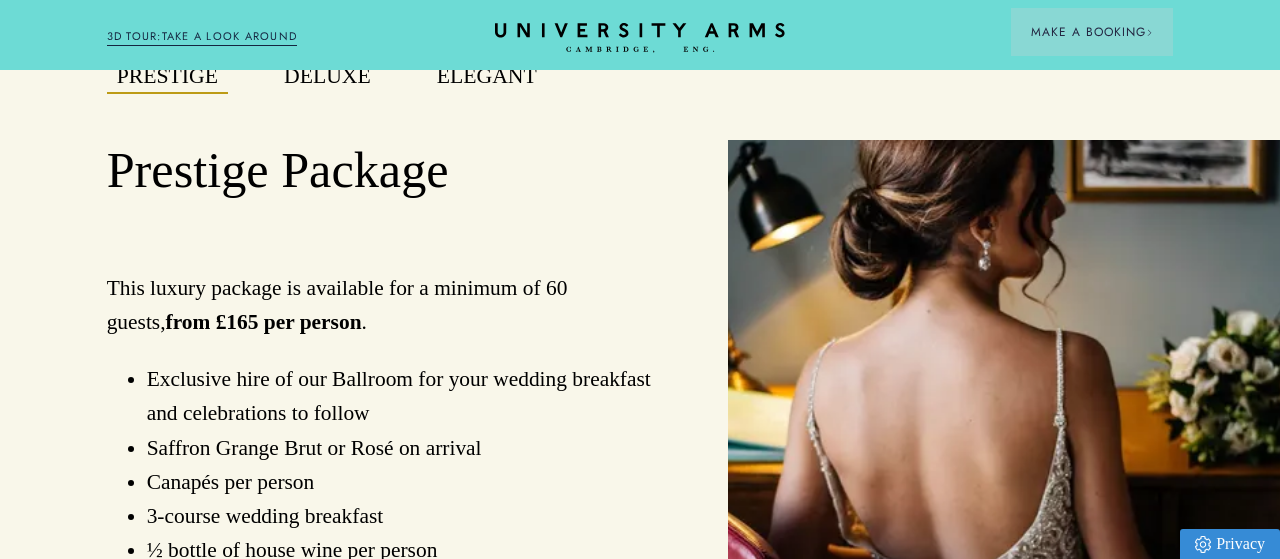 click on "Deluxe" at bounding box center [327, 77] 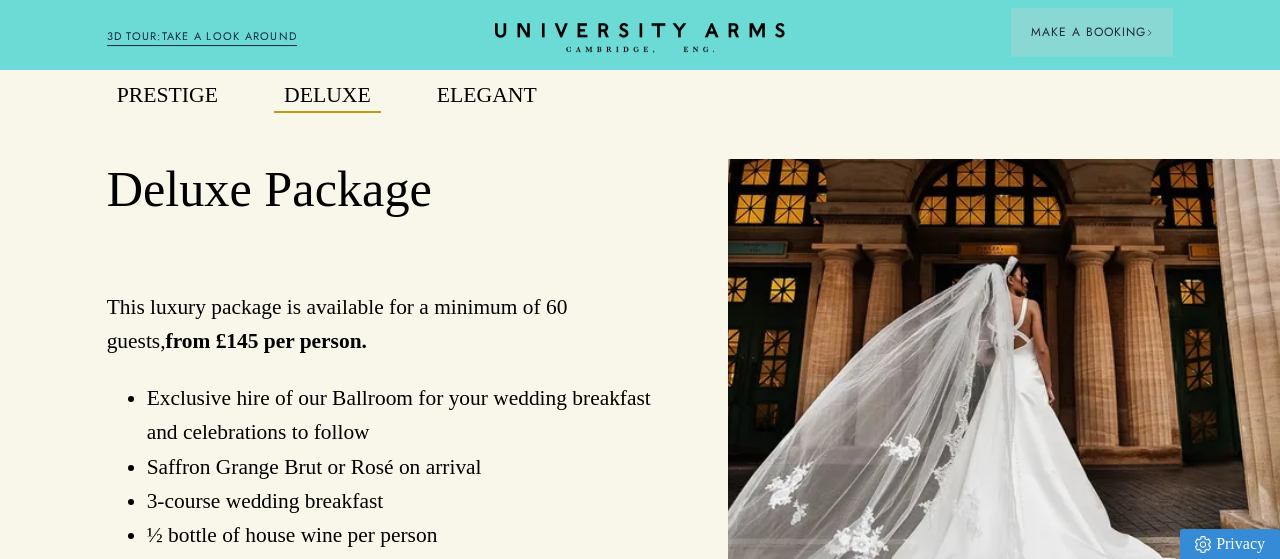 scroll, scrollTop: 1456, scrollLeft: 0, axis: vertical 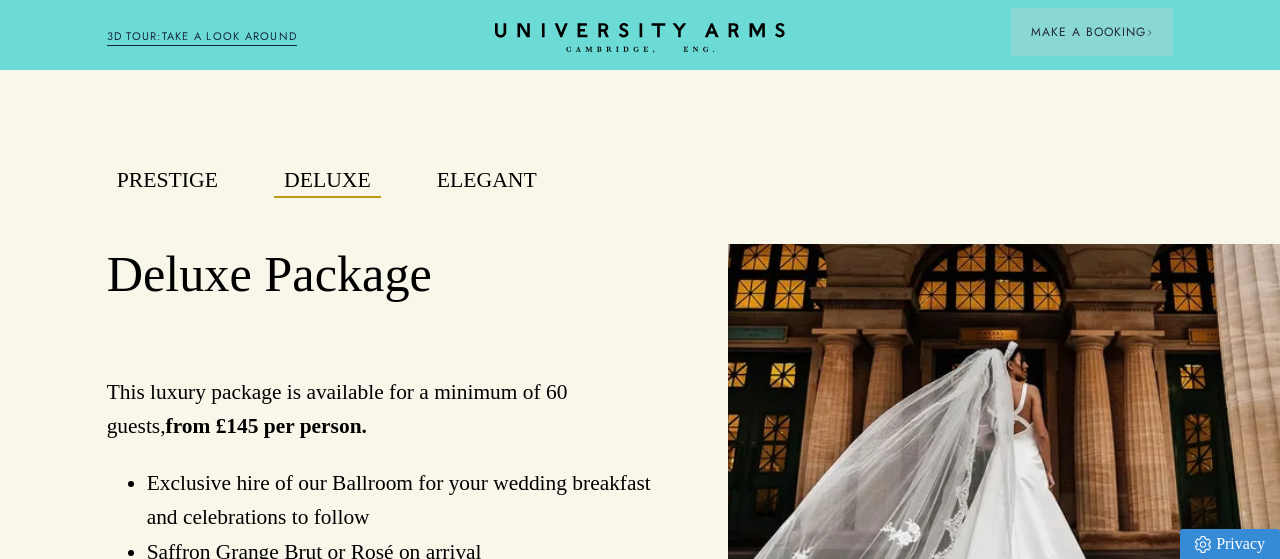 click on "Elegant" at bounding box center (487, 181) 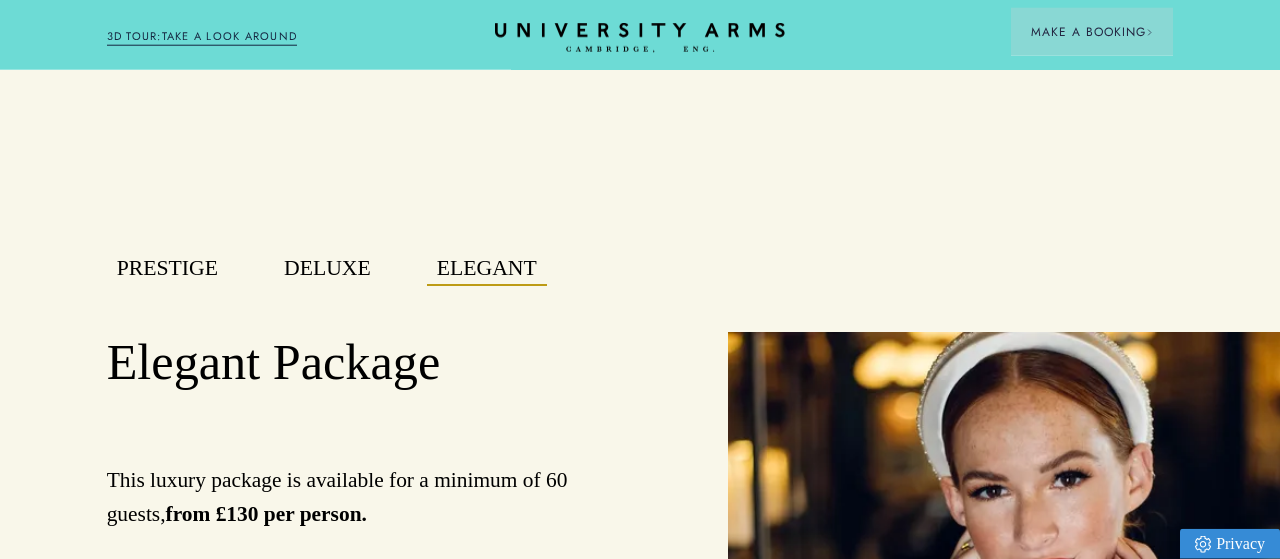 scroll, scrollTop: 1352, scrollLeft: 0, axis: vertical 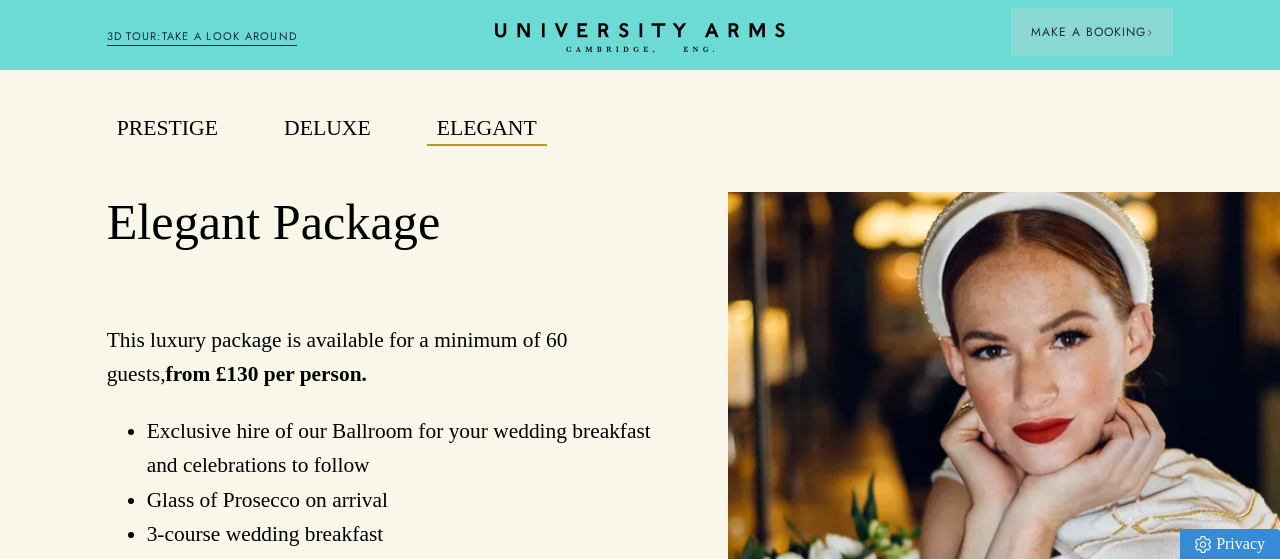 click on "Prestige" at bounding box center (167, 129) 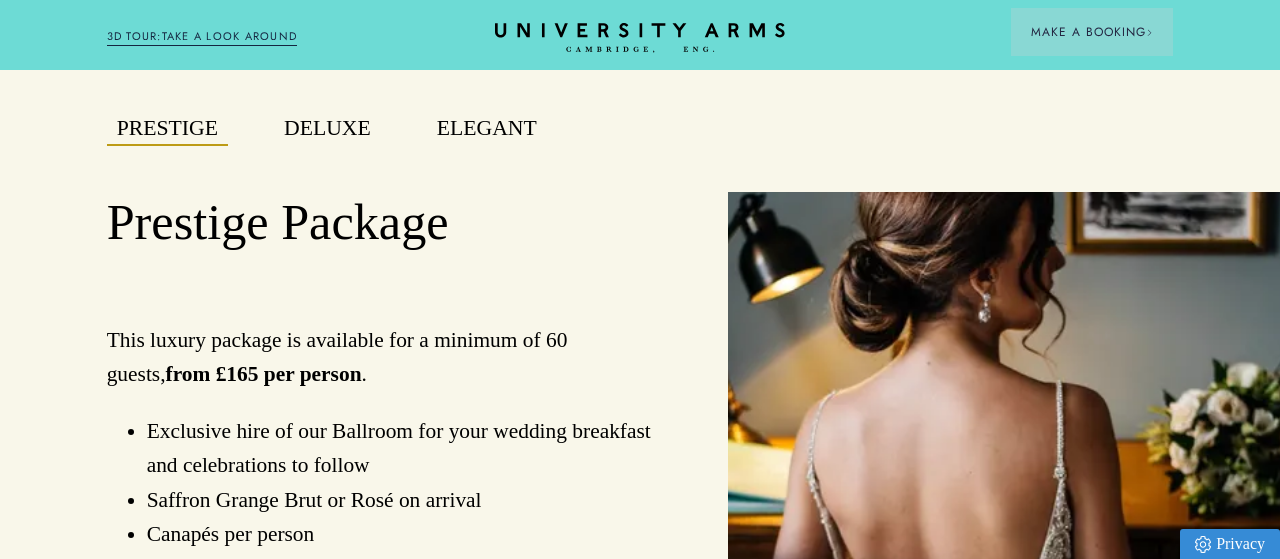 click on "Elegant" at bounding box center [487, 129] 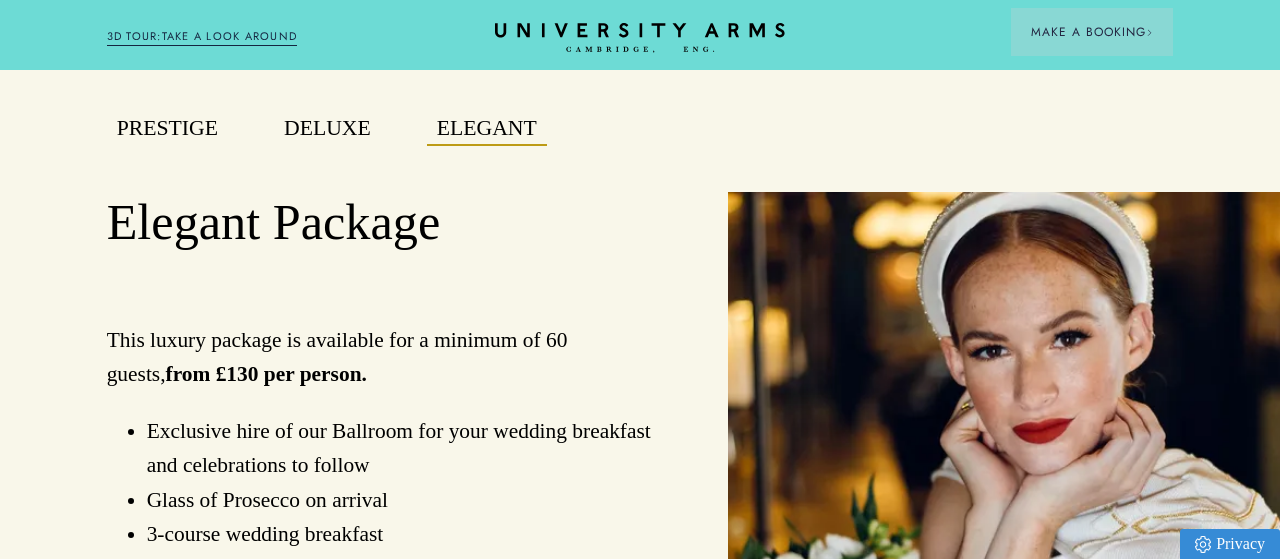 click on "Prestige" at bounding box center [167, 129] 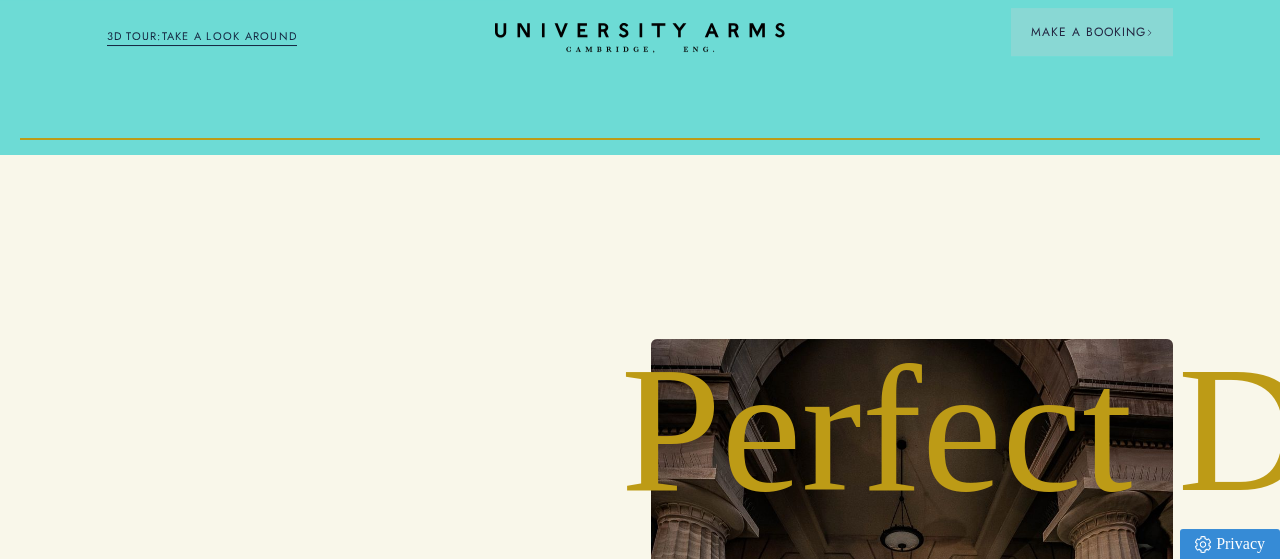 scroll, scrollTop: 4056, scrollLeft: 0, axis: vertical 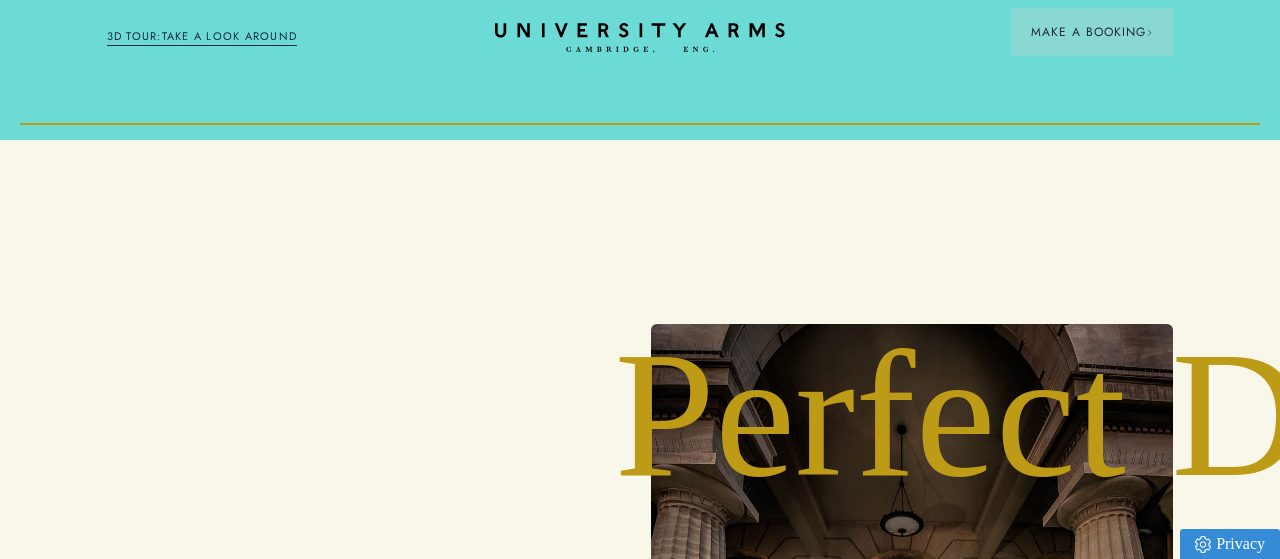 click on ""We felt very looked after by you and your colleagues throughout the day and our guests have all said they had a wonderful time. Thank you so much! Lastly, the terrace suite we got upgraded to was so lovely.  We felt very lucky to be treated to those amazing views over [PERSON_NAME] piece. The [GEOGRAPHIC_DATA] is such a beautiful venue and we're so happy we chose it.  It will always be a special place for us."   [PERSON_NAME] & [PERSON_NAME]   [DATE] “Stunning setting and great personnel, your staff were such a credit to you with no fuss or bother  - you have a precious commodity to guard and cherish!”   Mr & [PERSON_NAME]   [DATE] "We enjoyed every moment of the day and we greatly appreciate the time and effort you  put into helping us to organise the day at such an amazing venue."   Mr & [PERSON_NAME]   [DATE]   [PERSON_NAME] & [PERSON_NAME]   [DATE] “Stunning setting and great personnel, your staff were such a credit to you with no fuss or bother  - you have a precious commodity to guard and cherish!”" at bounding box center (640, -197) 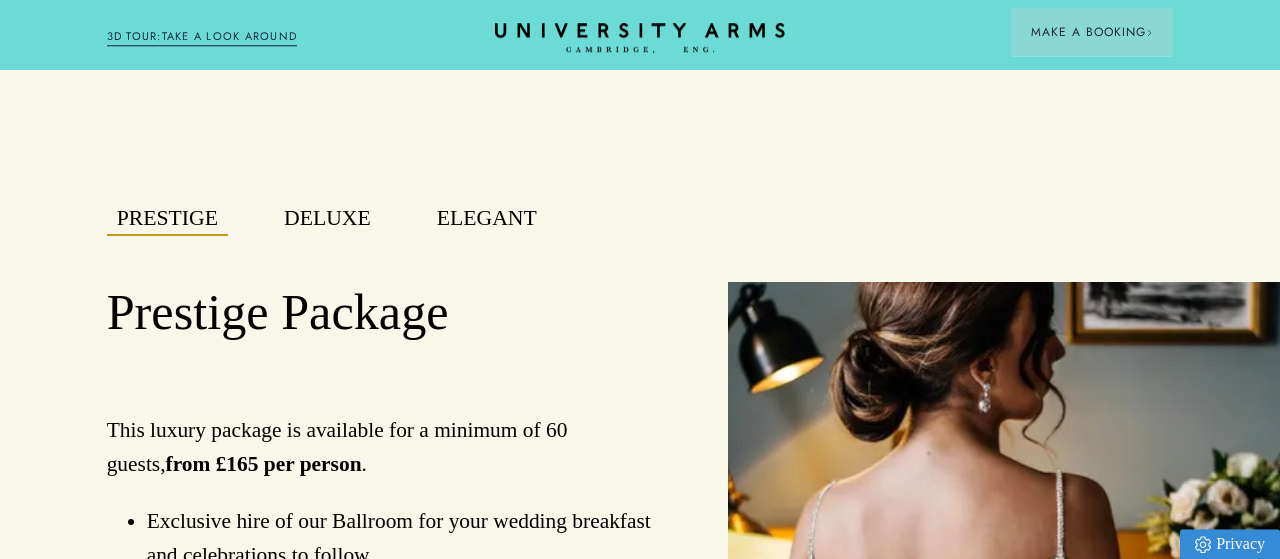 scroll, scrollTop: 1409, scrollLeft: 0, axis: vertical 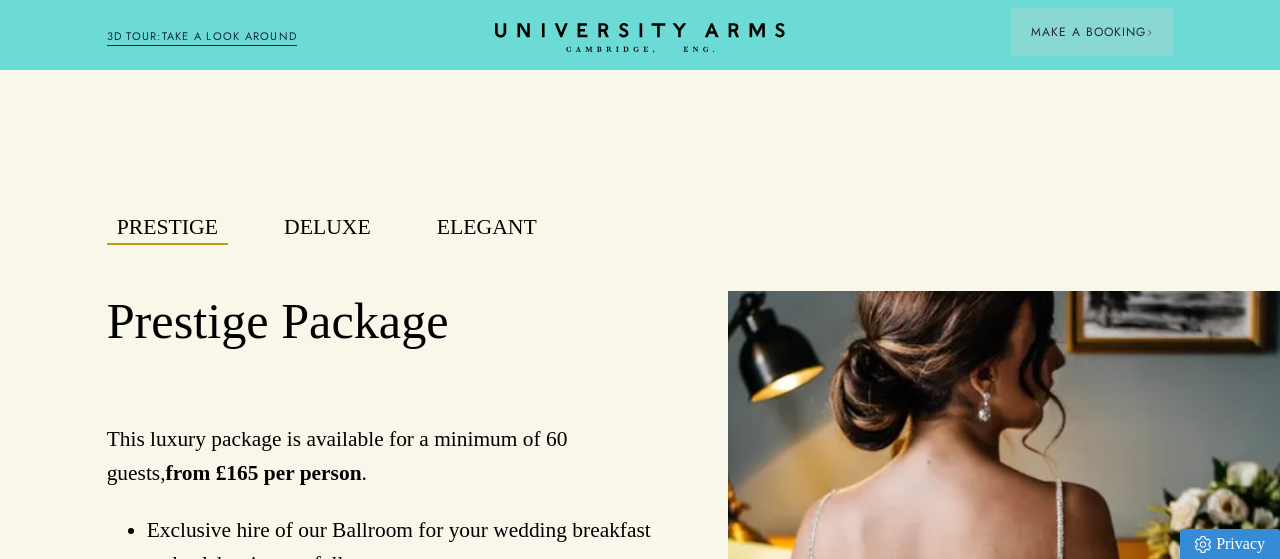click on "Elegant" at bounding box center (487, 228) 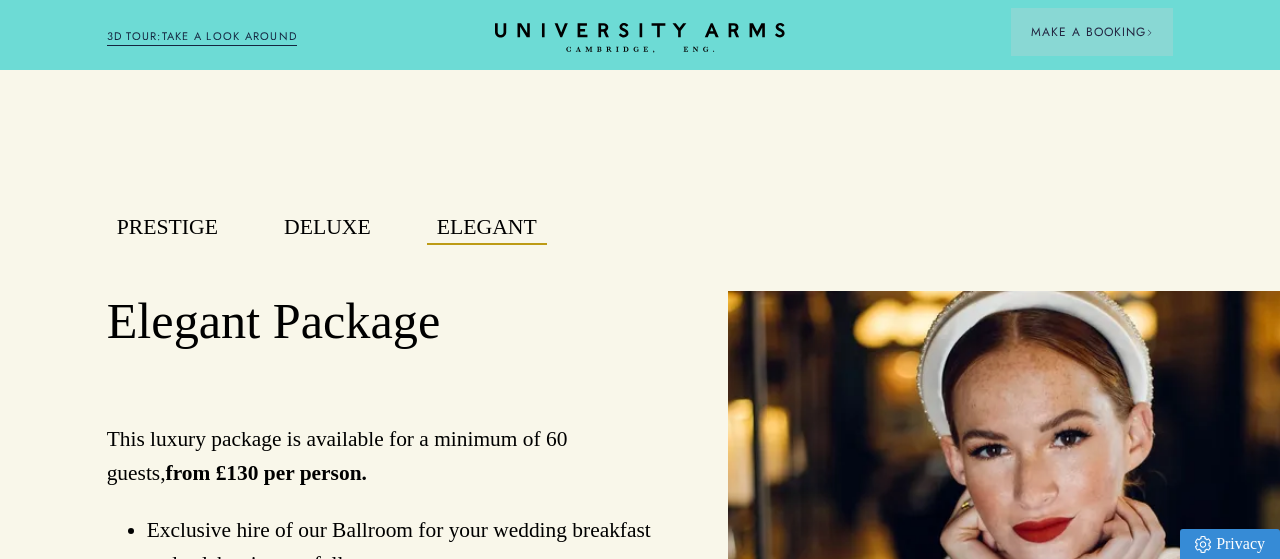 click on "Deluxe" at bounding box center [327, 228] 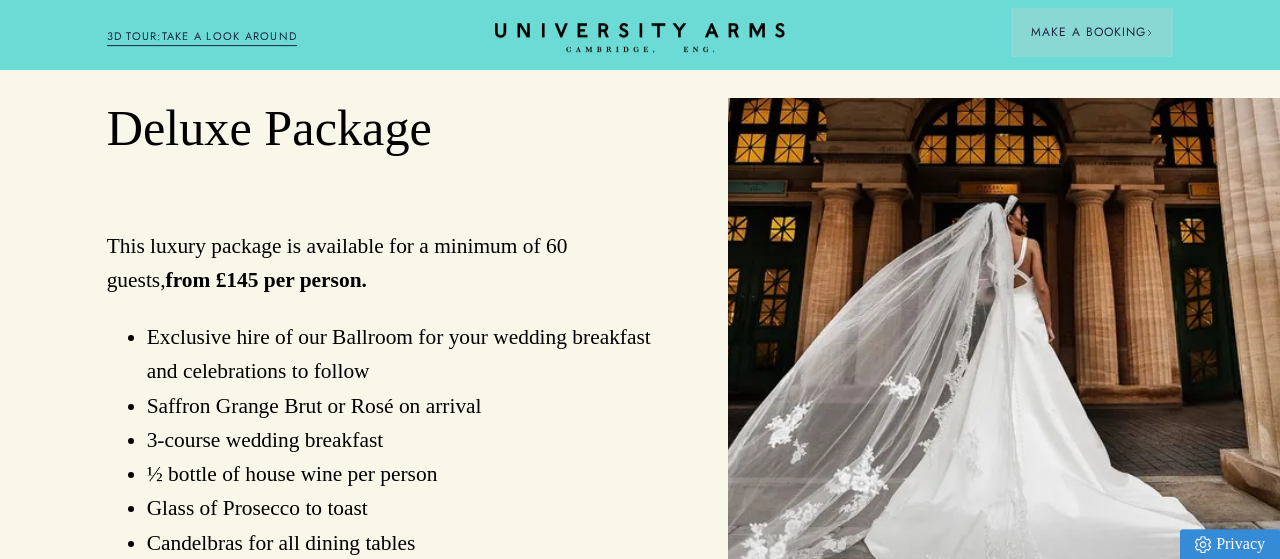 scroll, scrollTop: 1565, scrollLeft: 0, axis: vertical 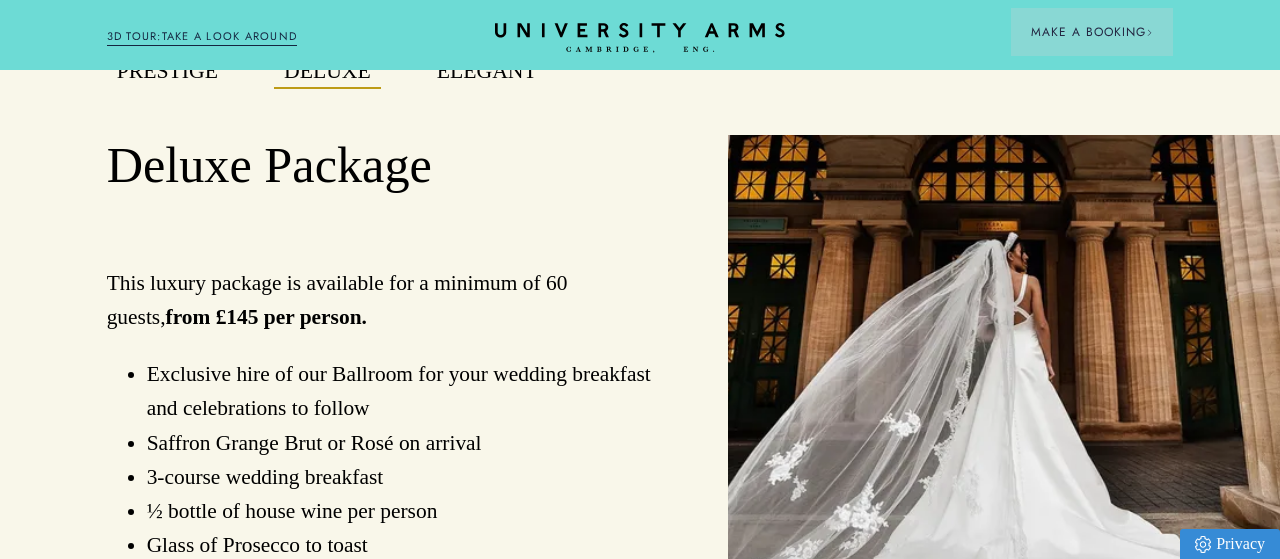 click on "Stay     Suites Superior Rooms Classic Rooms Cosy Rooms   Dine     Restaurant Bar Afternoon Tea   Breakfast A La Carte Afternoon Tea Offers & Experiences     Meetings & Events     Weddings     What's On     Gifting     Careers
3D TOUR:TAKE A LOOK AROUND
[GEOGRAPHIC_DATA]’S LEADING LUXURY HOTEL SINCE [DATE]
Make a Booking
Room       Food   Stay     Rooms     Suites   From £459/night   Superior Rooms   From £249/night   Classic Rooms   From £229/night   Cosy Rooms   From £209/night     Dine         Restaurant     Bar     Afternoon Tea     Our Menus   Breakfast A La Carte Afternoon Tea   Book a table for a perfect evening out   MAKE A BOOKING Offers & Experiences     Meetings & Events     Weddings     What's On     Gifting     Careers" at bounding box center [640, 35] 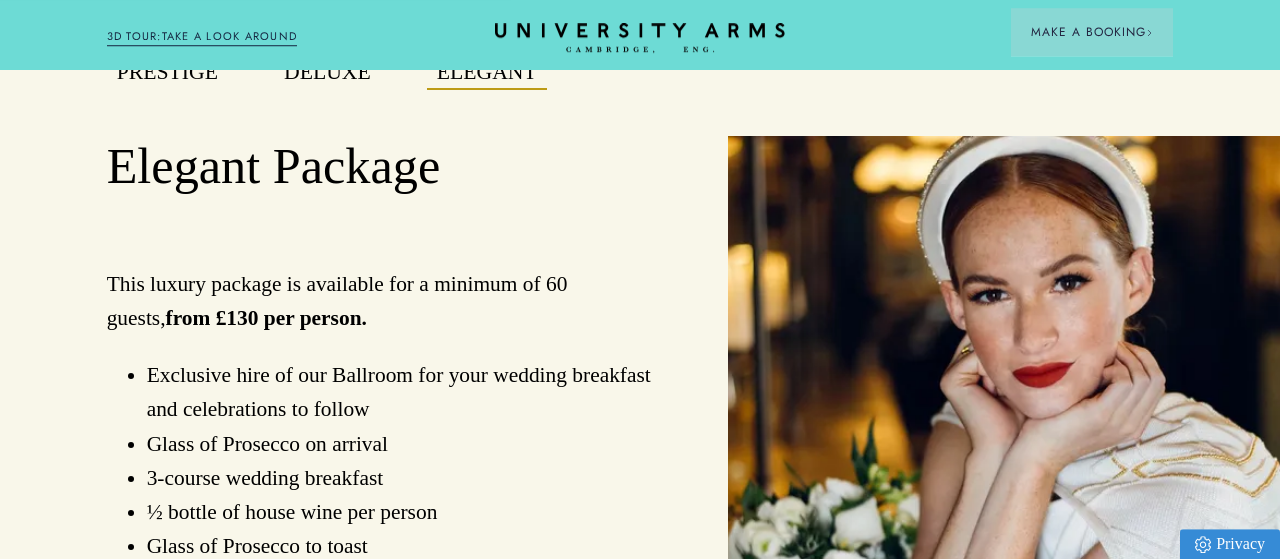 scroll, scrollTop: 1513, scrollLeft: 0, axis: vertical 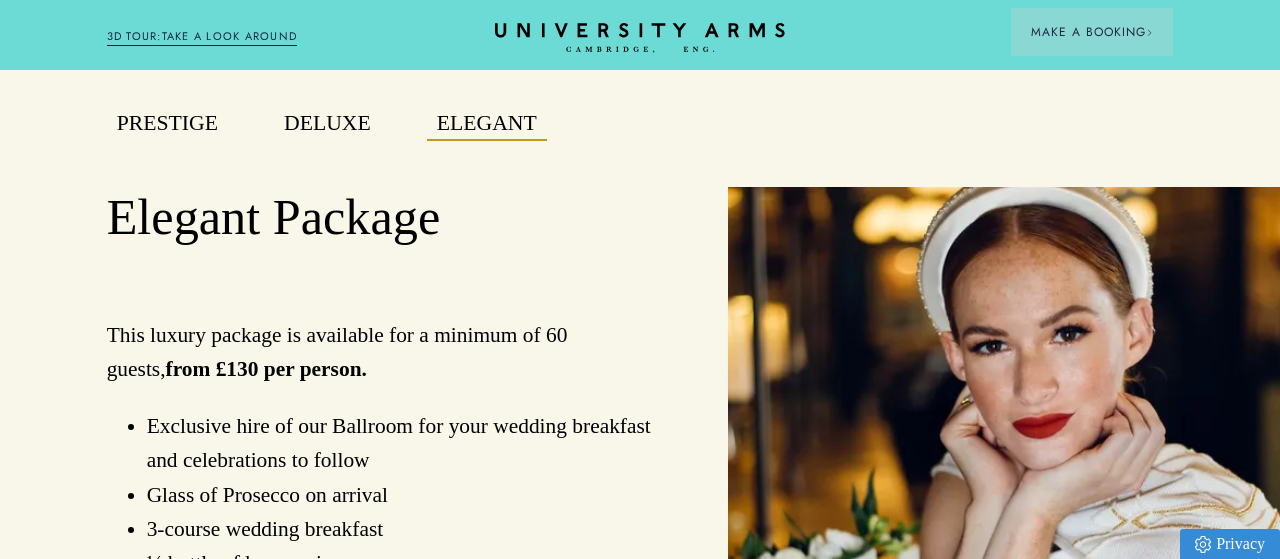 click on "Prestige" at bounding box center (167, 136) 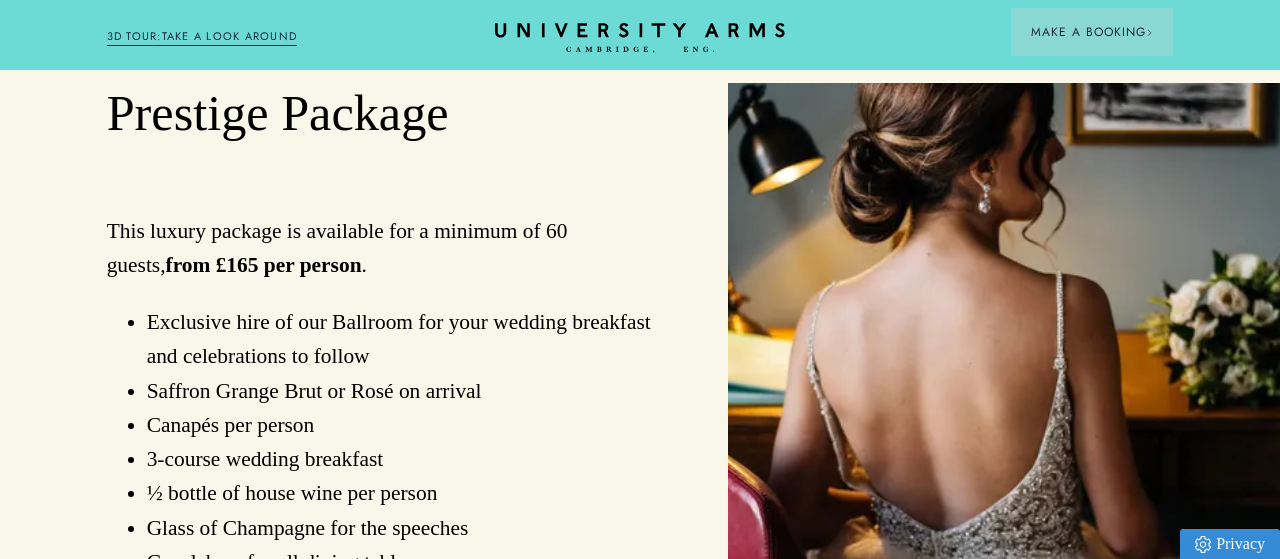 scroll, scrollTop: 1565, scrollLeft: 0, axis: vertical 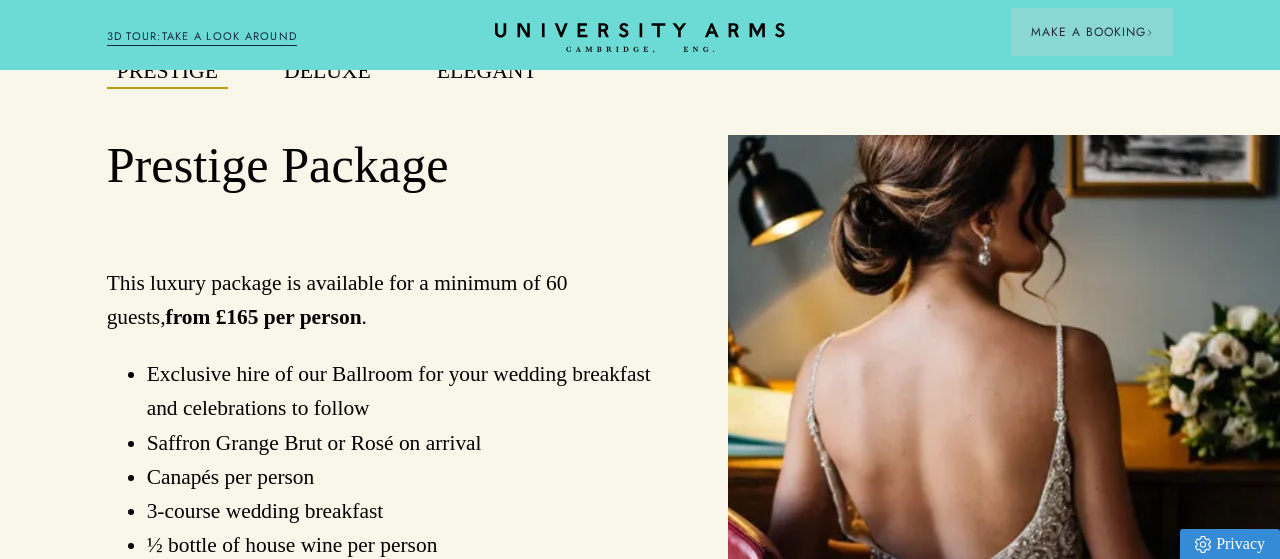 click on "Deluxe" at bounding box center [327, 72] 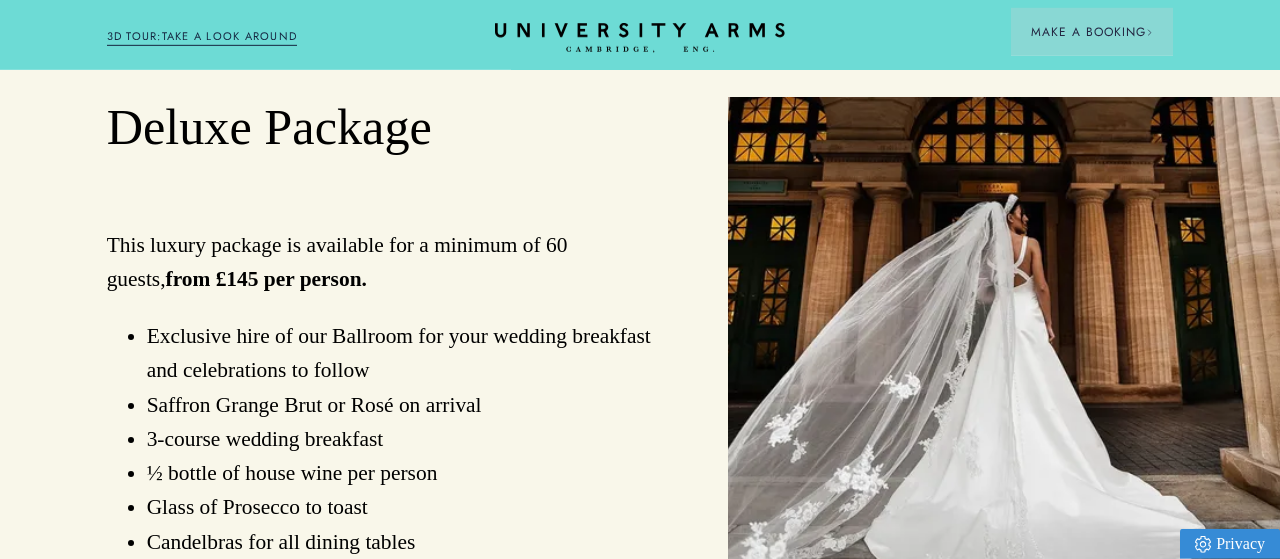scroll, scrollTop: 1357, scrollLeft: 0, axis: vertical 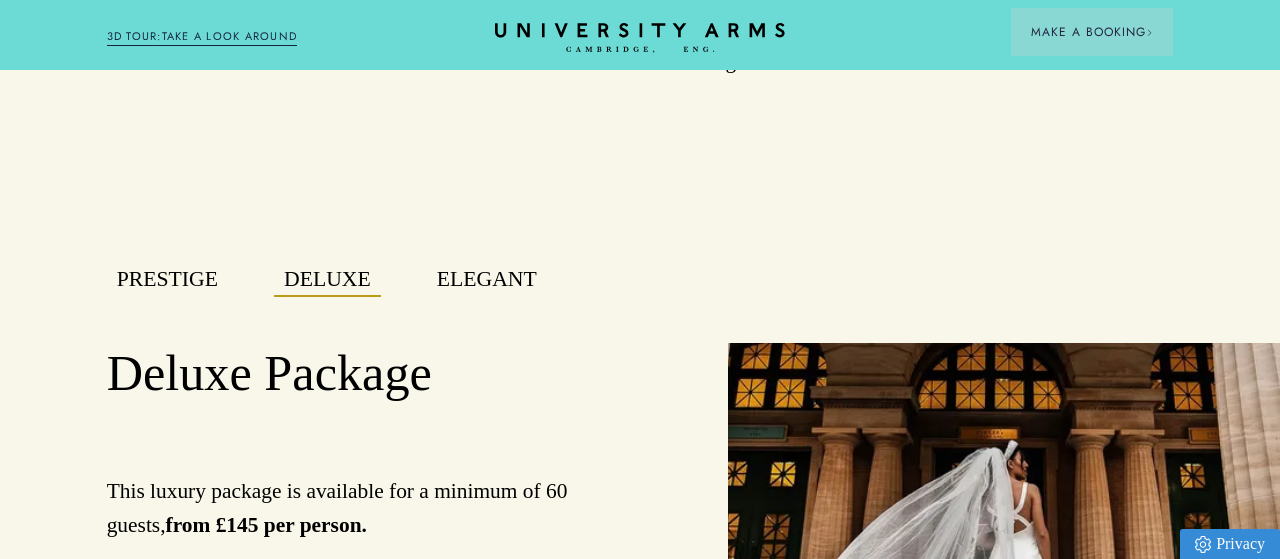 click on "Elegant" at bounding box center (487, 280) 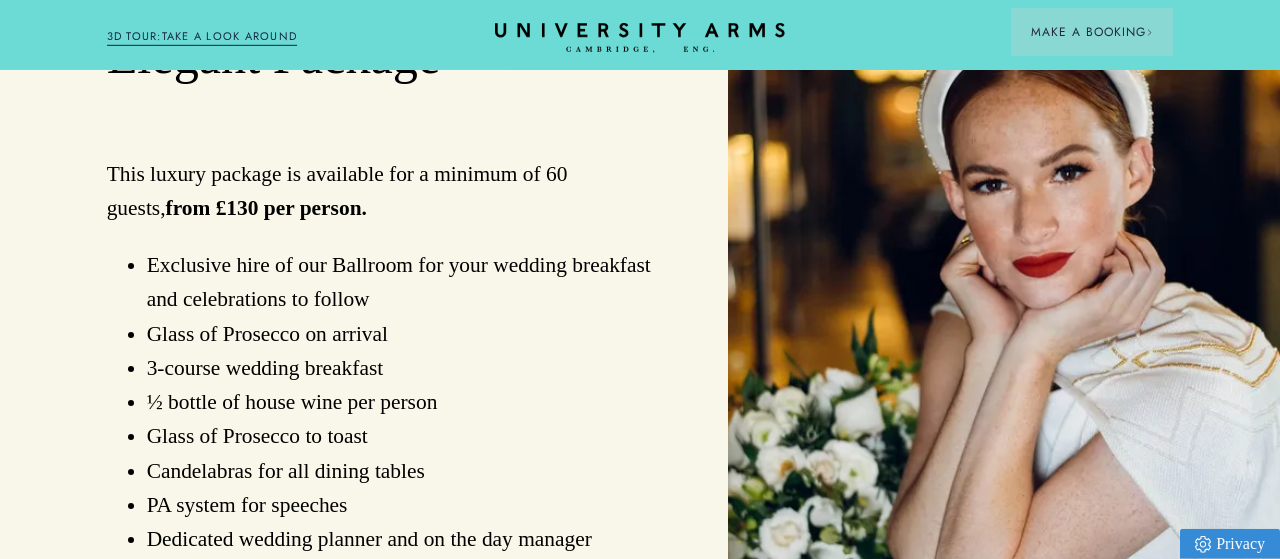 scroll, scrollTop: 1773, scrollLeft: 0, axis: vertical 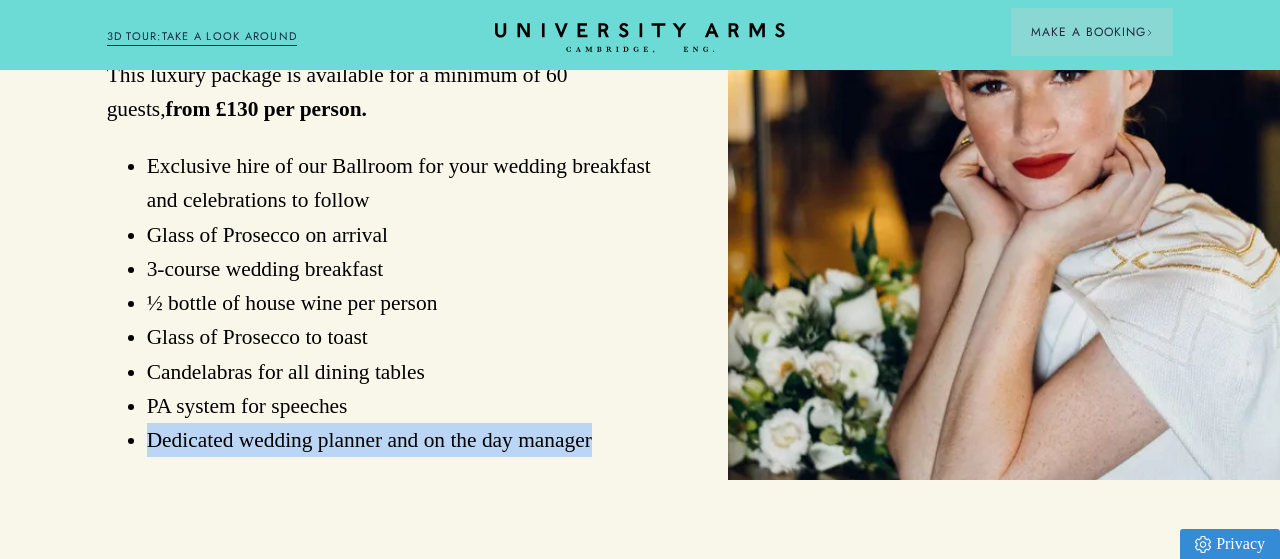 drag, startPoint x: 474, startPoint y: 436, endPoint x: 143, endPoint y: 460, distance: 331.86896 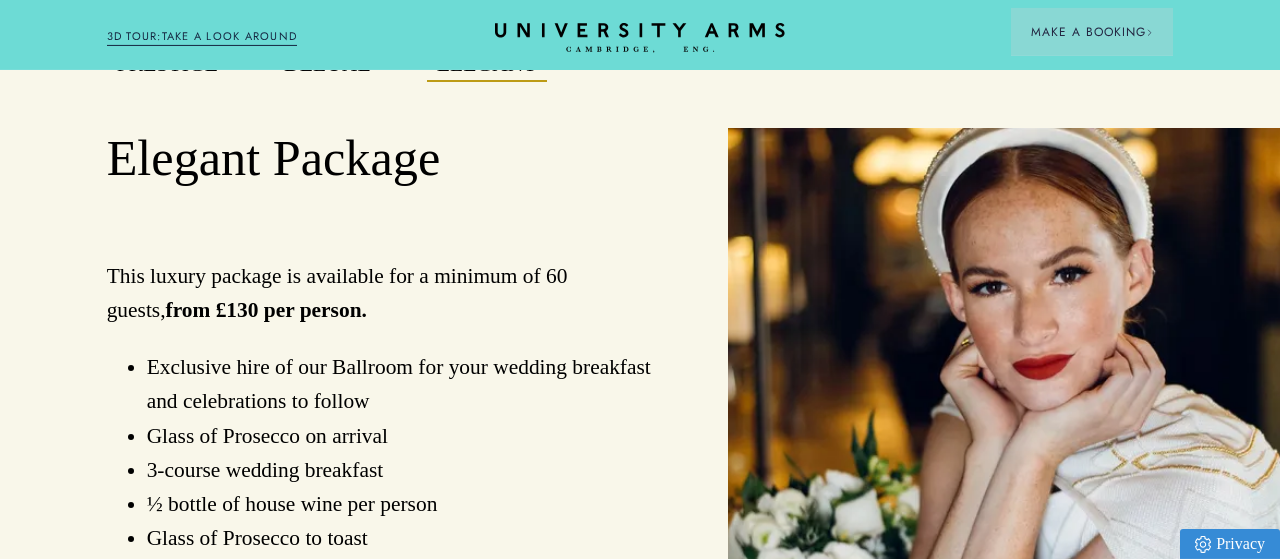scroll, scrollTop: 1565, scrollLeft: 0, axis: vertical 